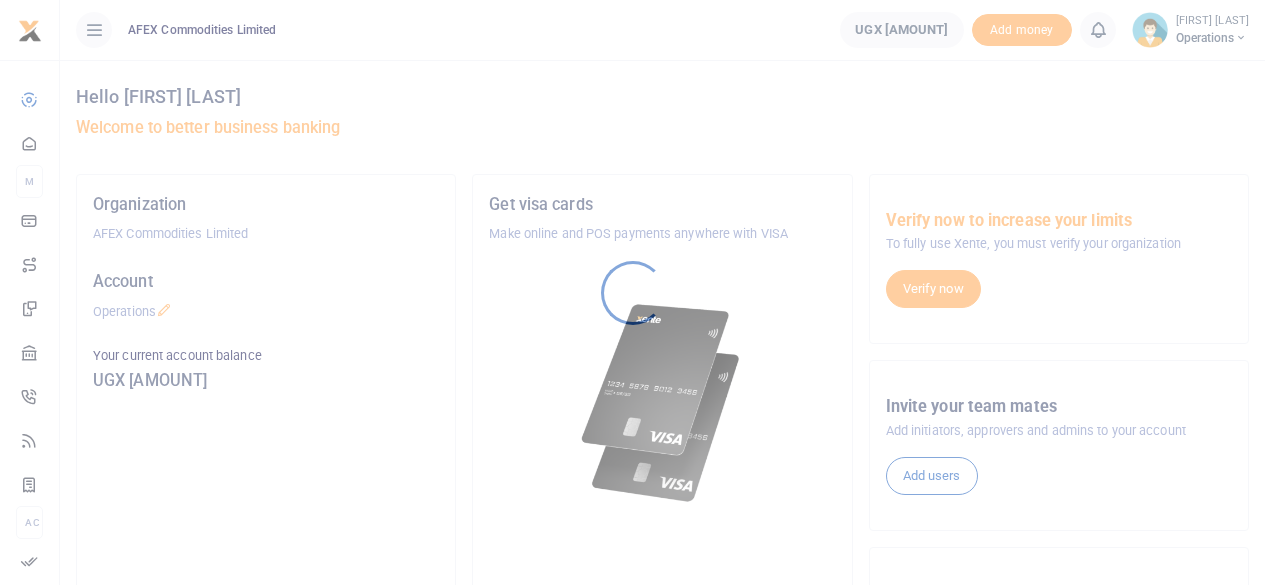 scroll, scrollTop: 0, scrollLeft: 0, axis: both 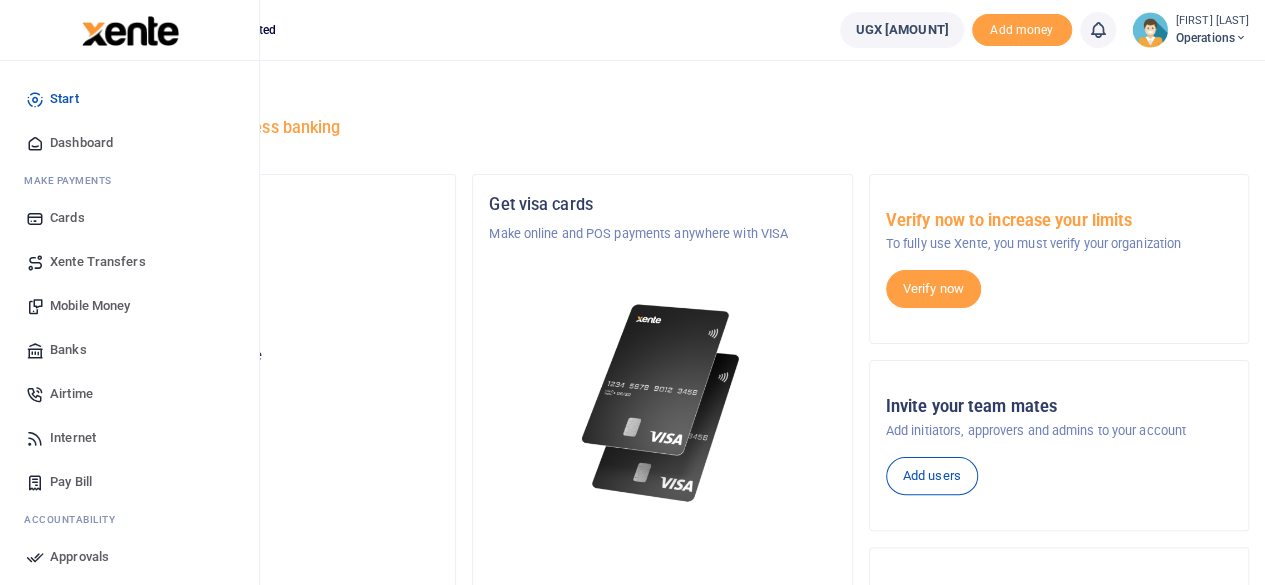 click on "Mobile Money" at bounding box center (90, 306) 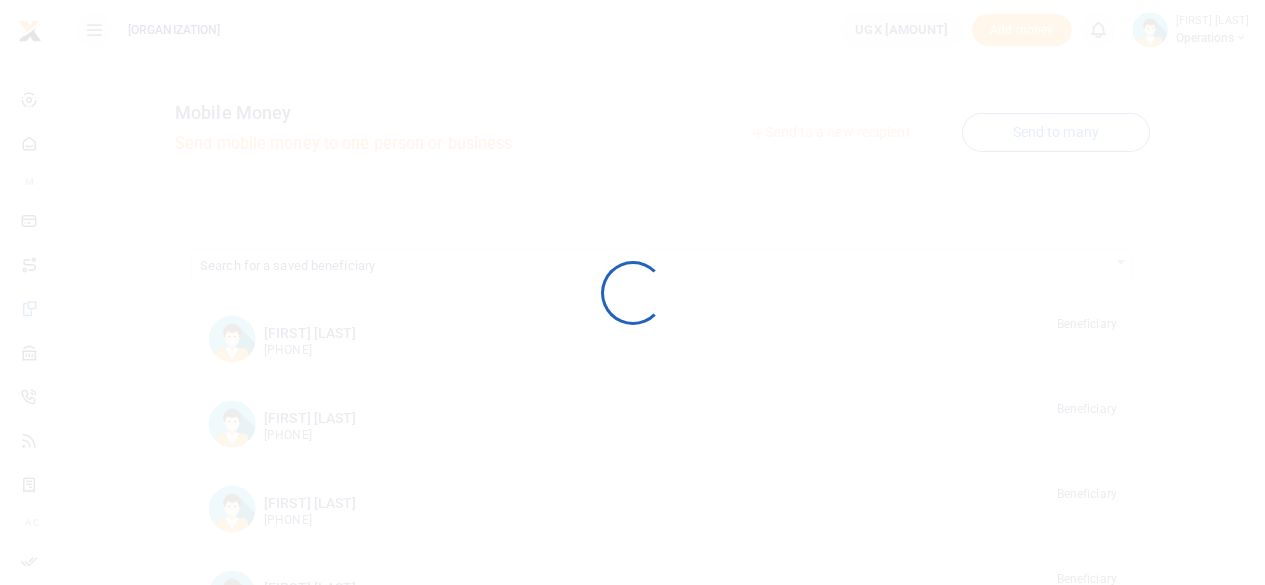 scroll, scrollTop: 0, scrollLeft: 0, axis: both 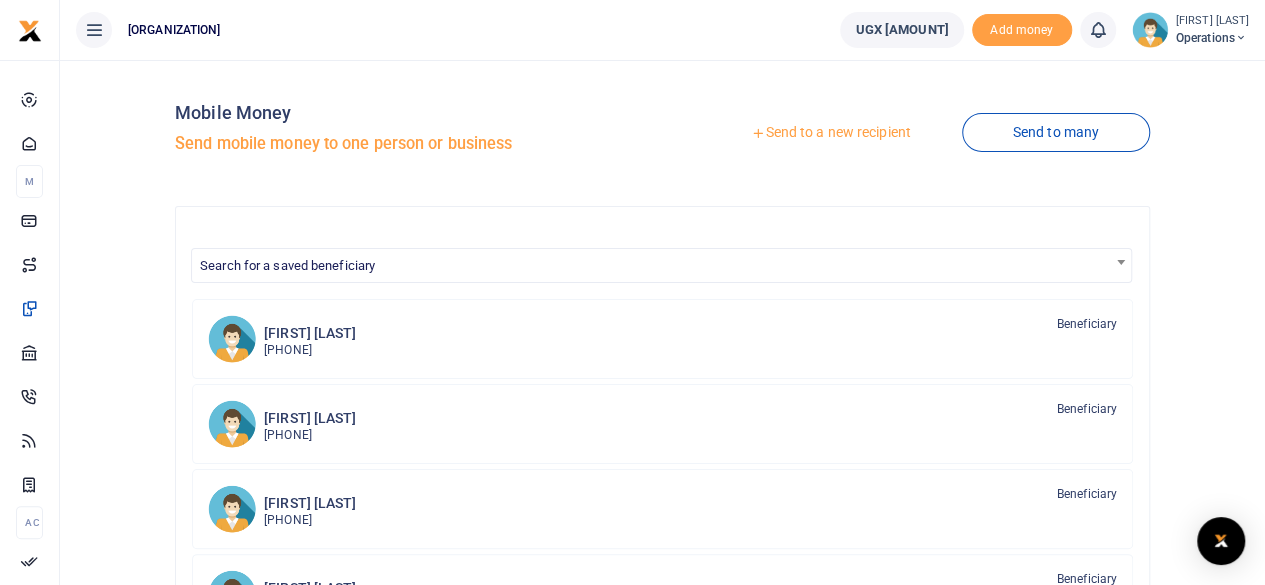 click on "Send to a new recipient" at bounding box center (830, 133) 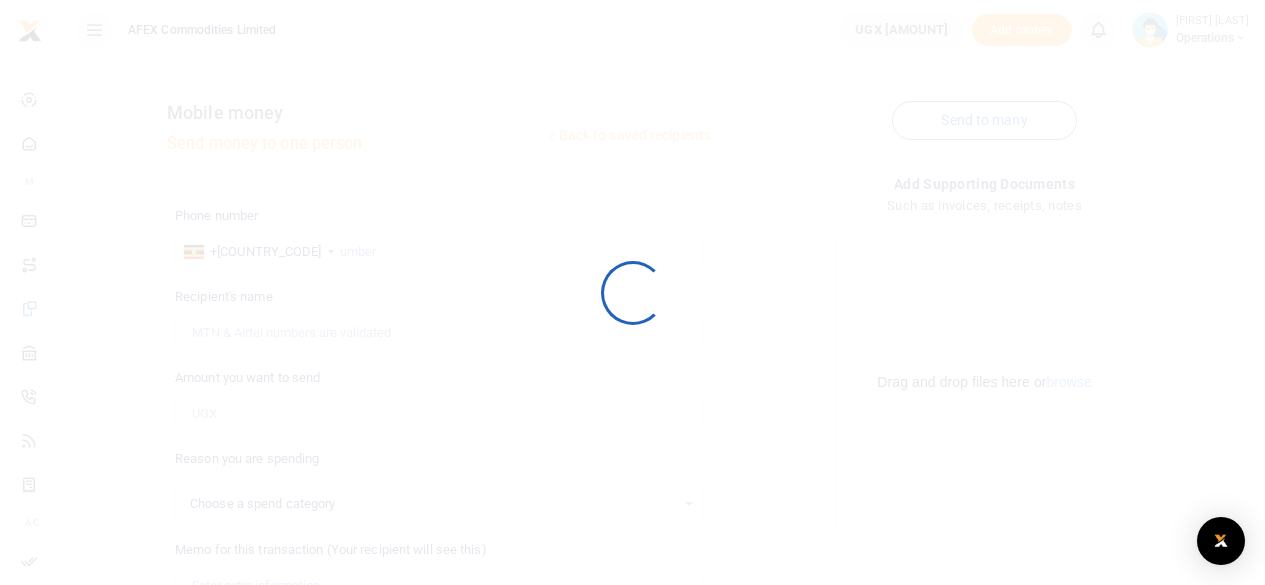 scroll, scrollTop: 0, scrollLeft: 0, axis: both 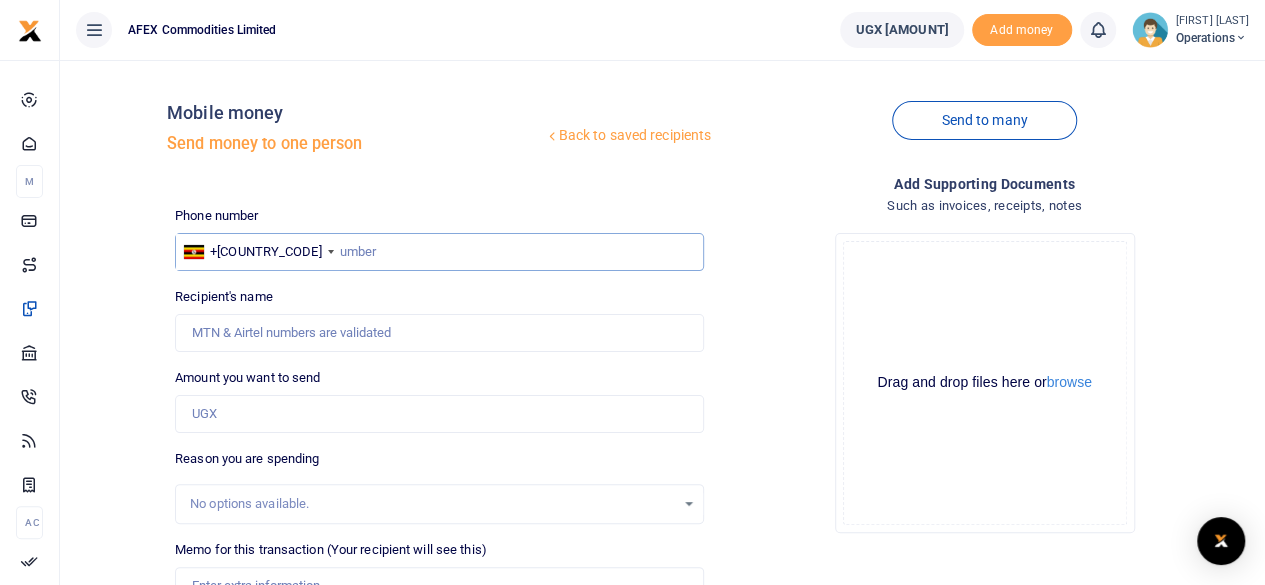 click at bounding box center [439, 252] 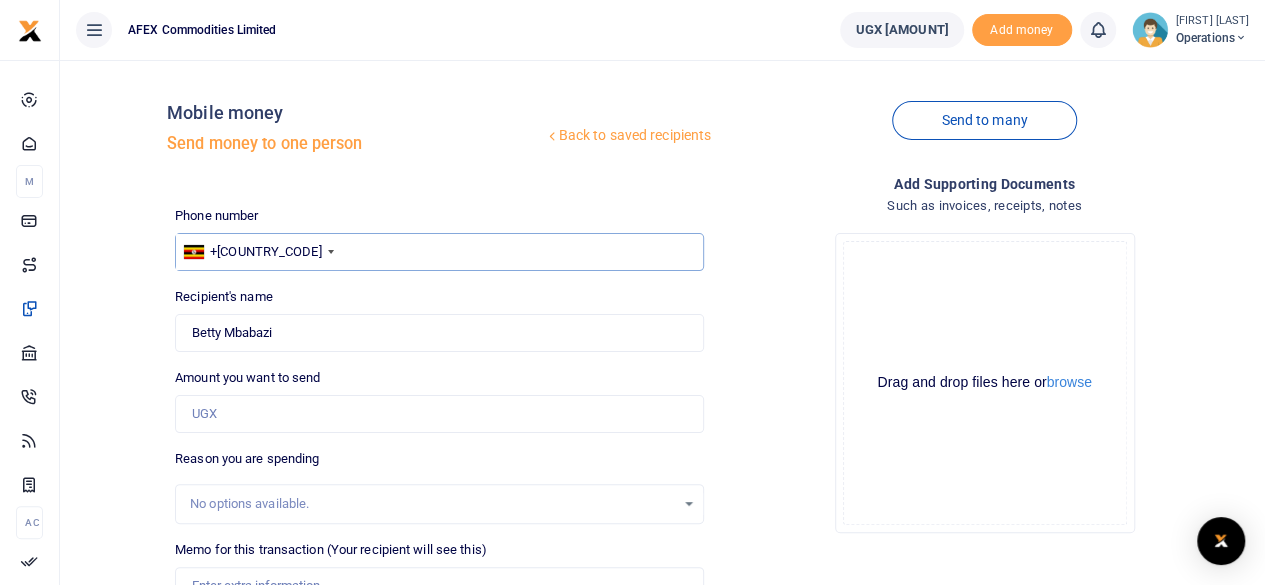 type on "[PHONE]" 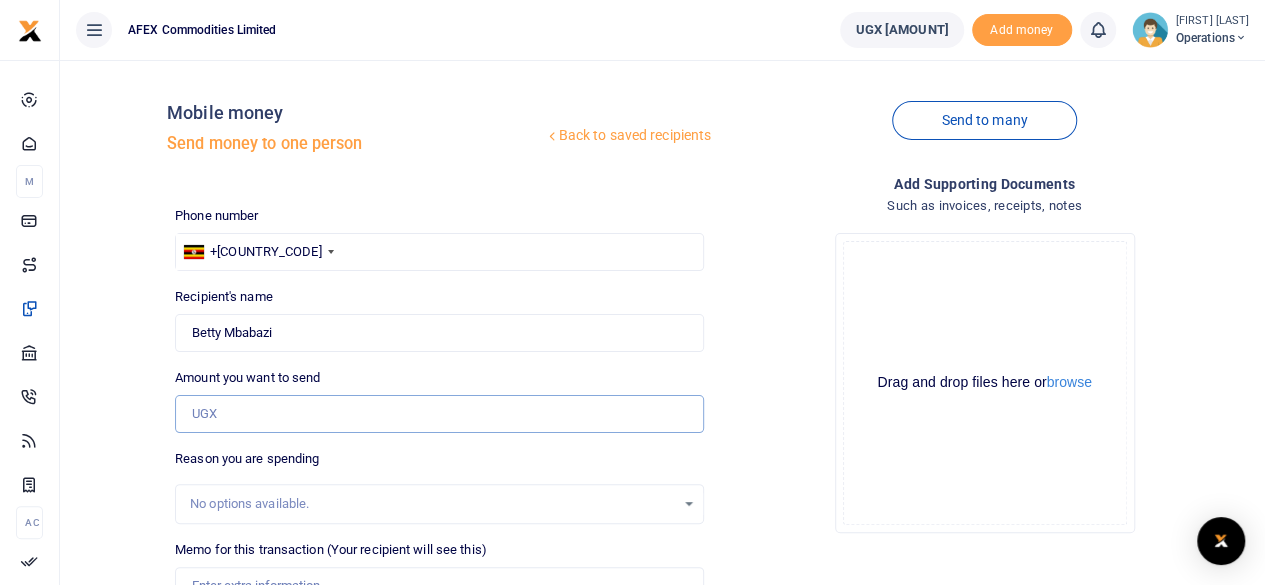 click on "Amount you want to send" at bounding box center [439, 414] 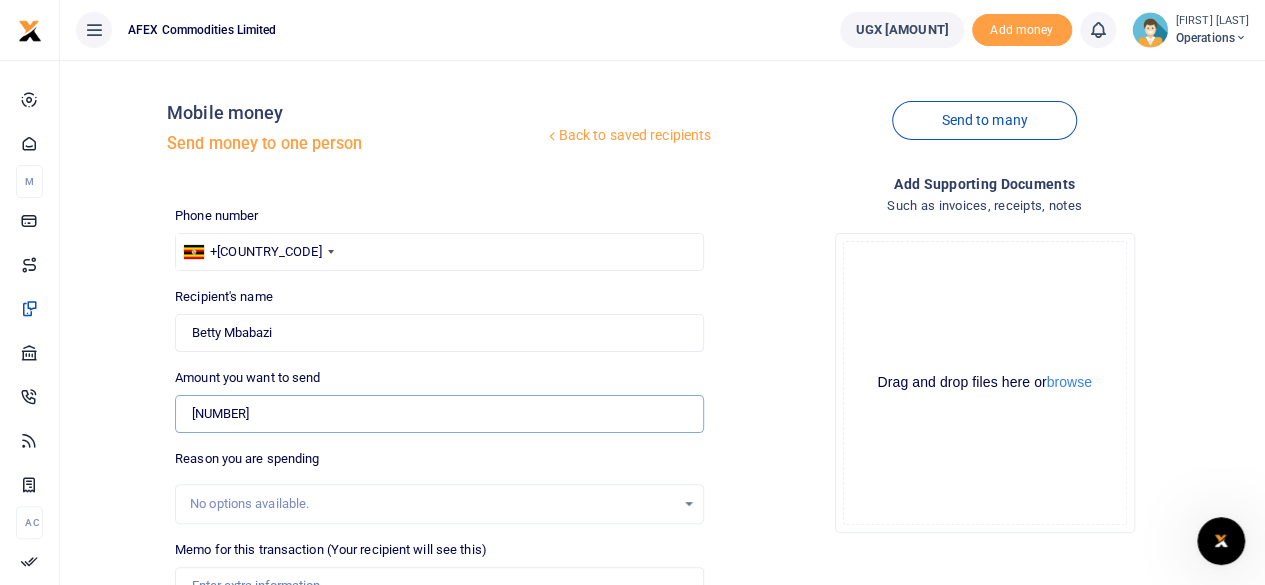 scroll, scrollTop: 0, scrollLeft: 0, axis: both 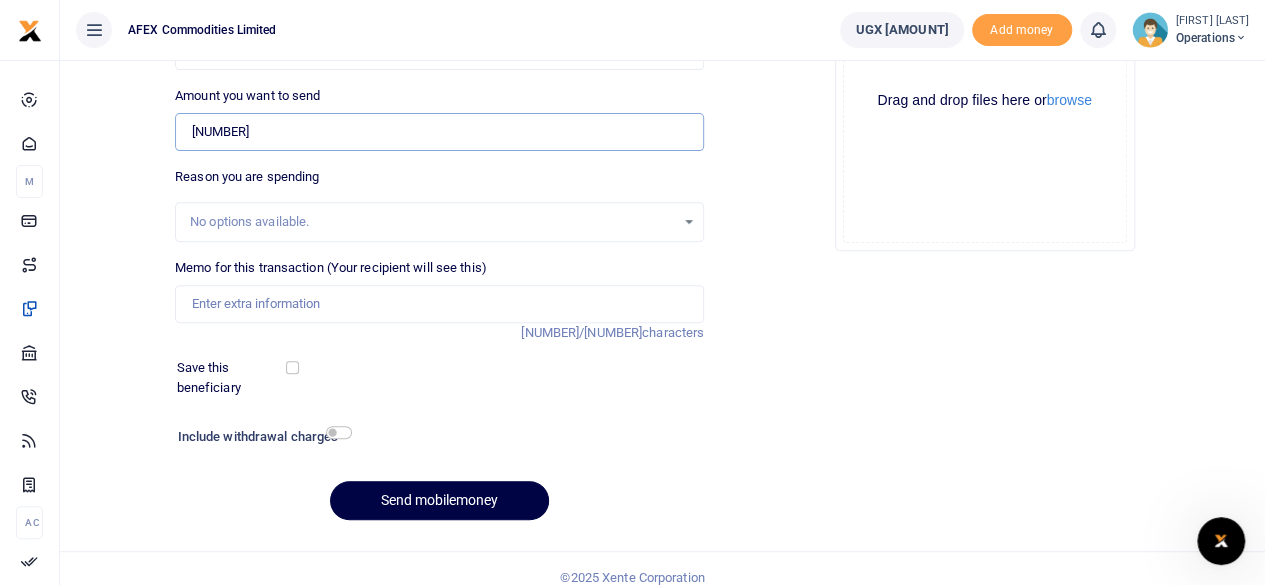 type on "[NUMBER]" 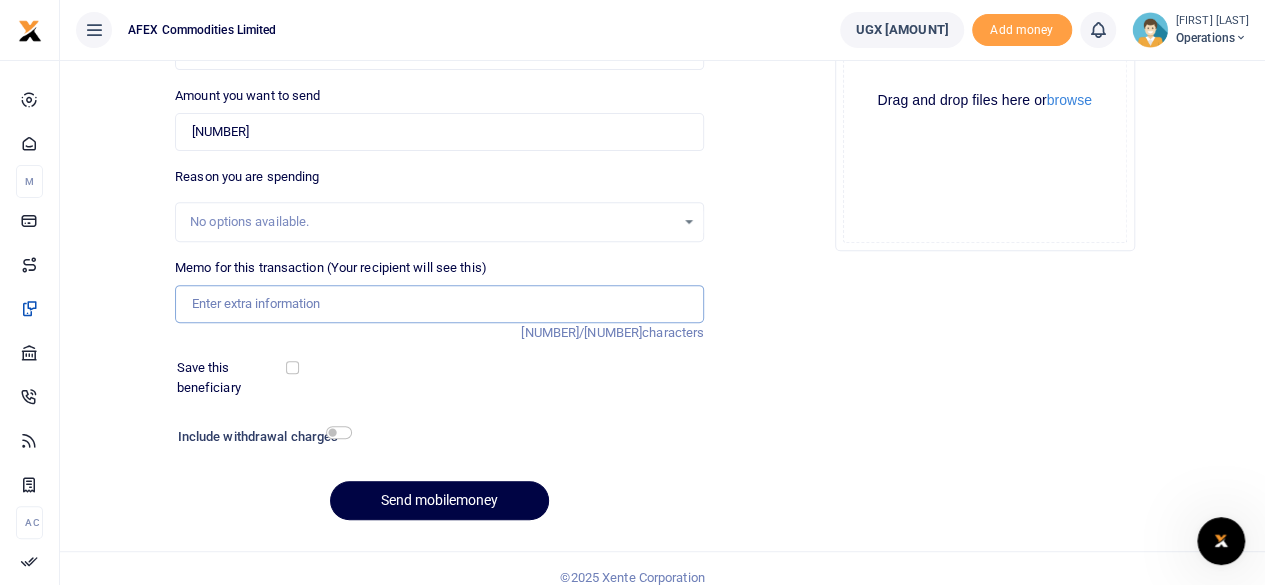 click on "Memo for this transaction (Your recipient will see this)" at bounding box center [439, 304] 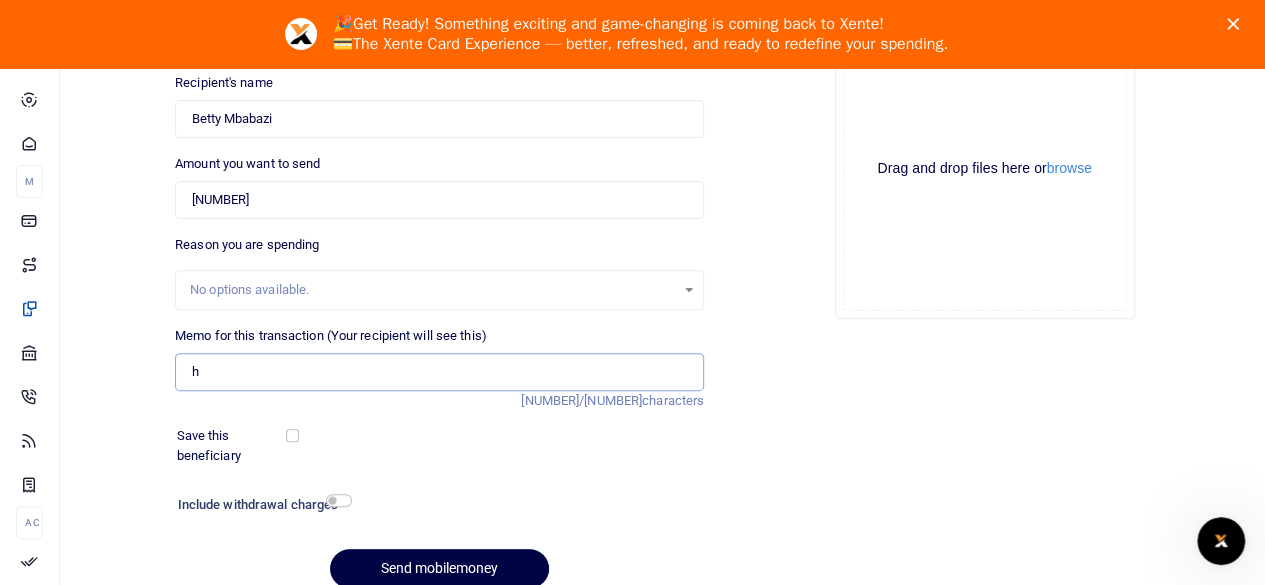 scroll, scrollTop: 0, scrollLeft: 0, axis: both 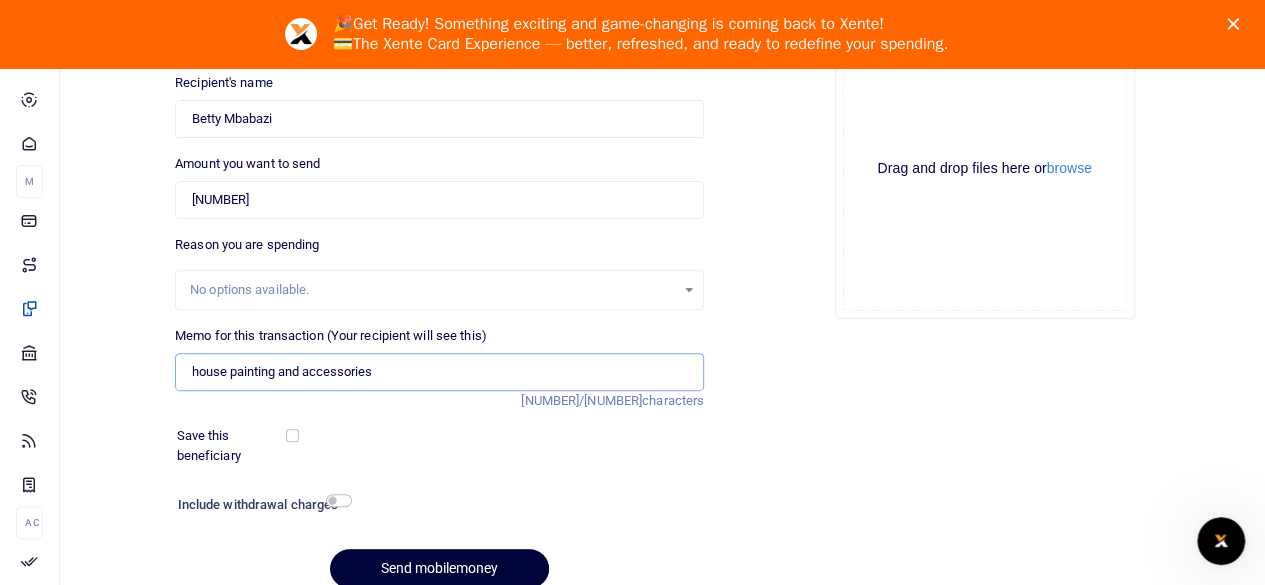type on "house painting and accessories" 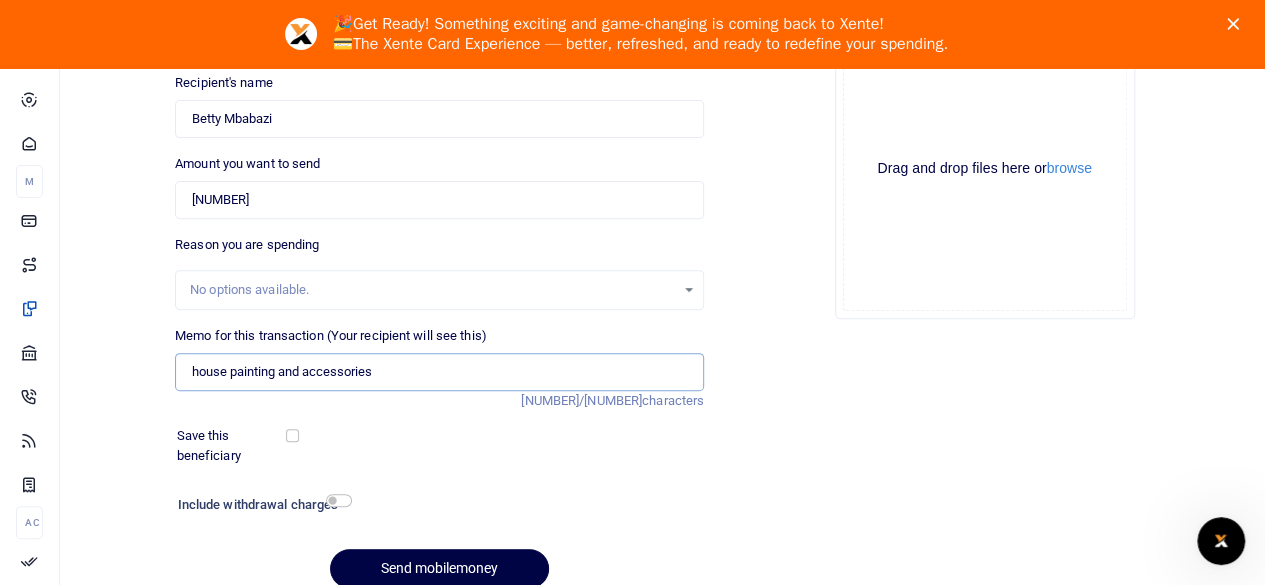 scroll, scrollTop: 366, scrollLeft: 0, axis: vertical 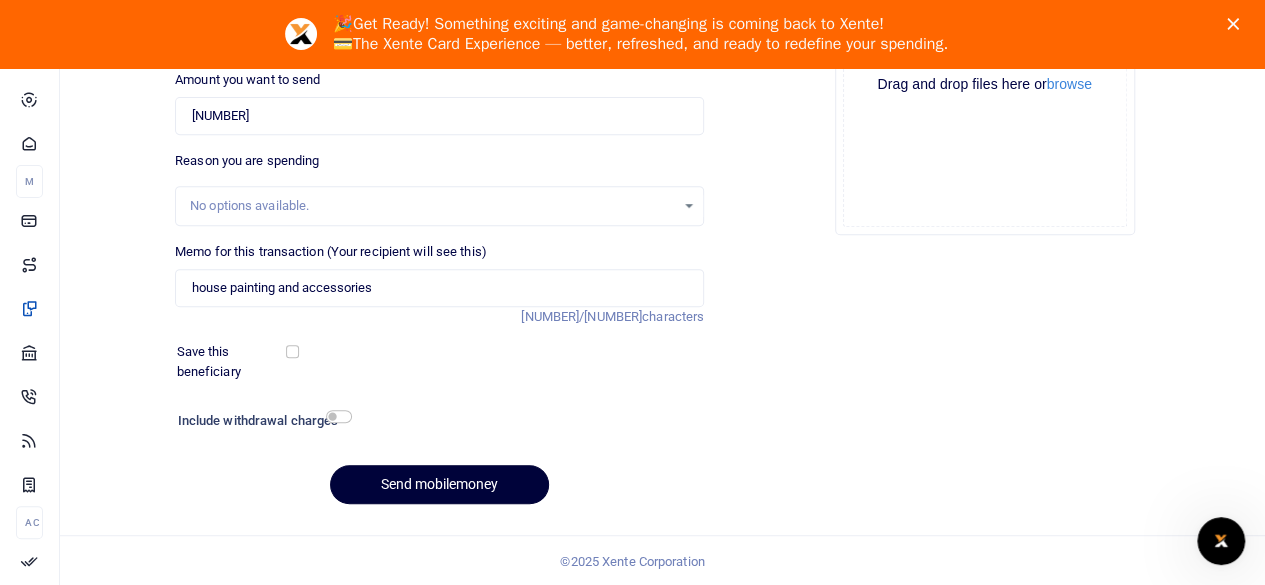 click on "Send mobilemoney" at bounding box center (439, 484) 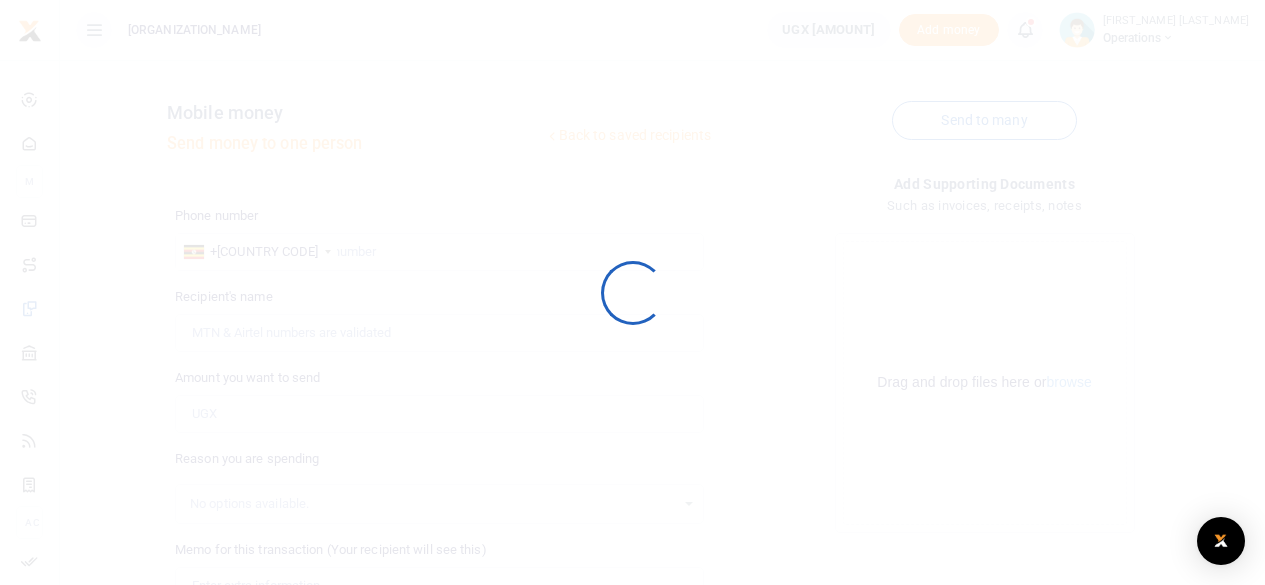 scroll, scrollTop: 297, scrollLeft: 0, axis: vertical 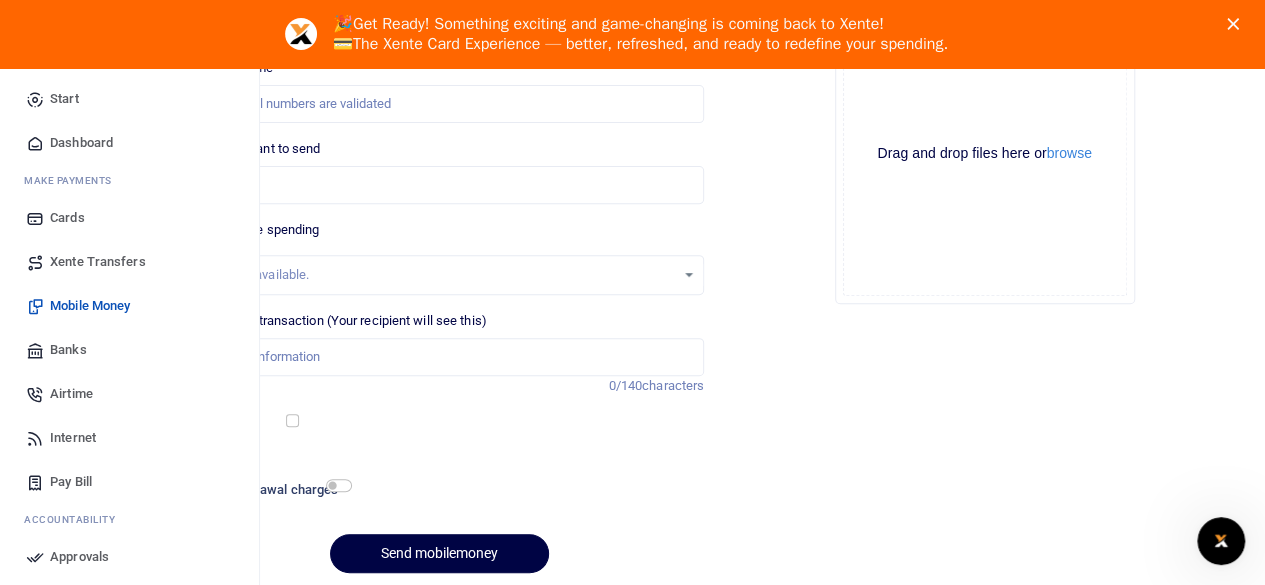 click on "Dashboard" at bounding box center (81, 143) 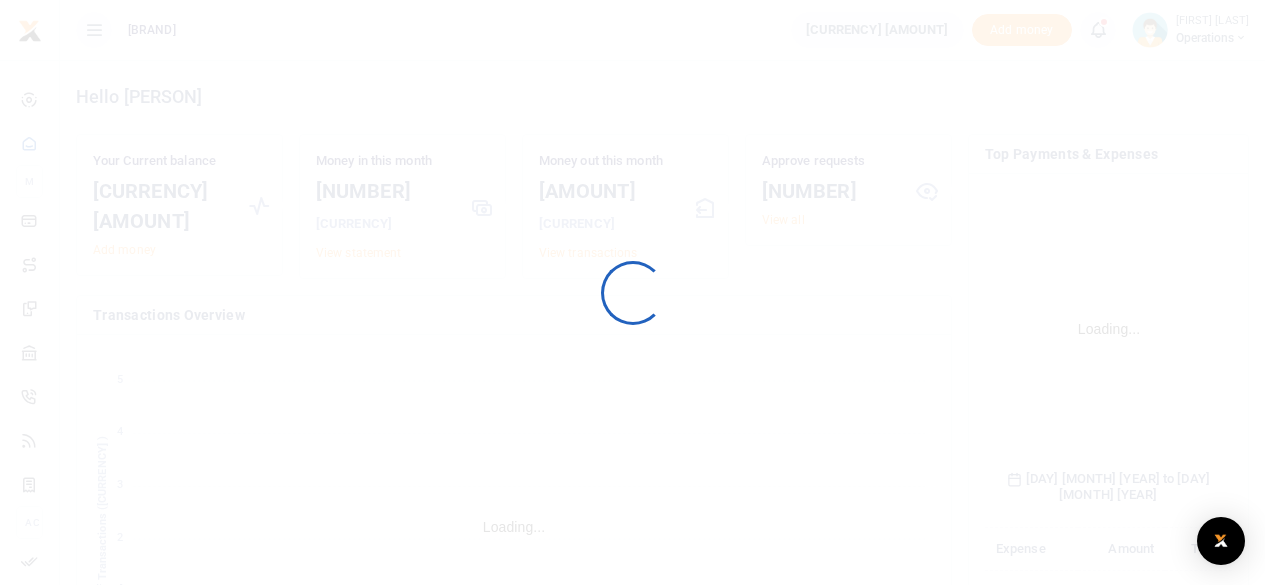 scroll, scrollTop: 0, scrollLeft: 0, axis: both 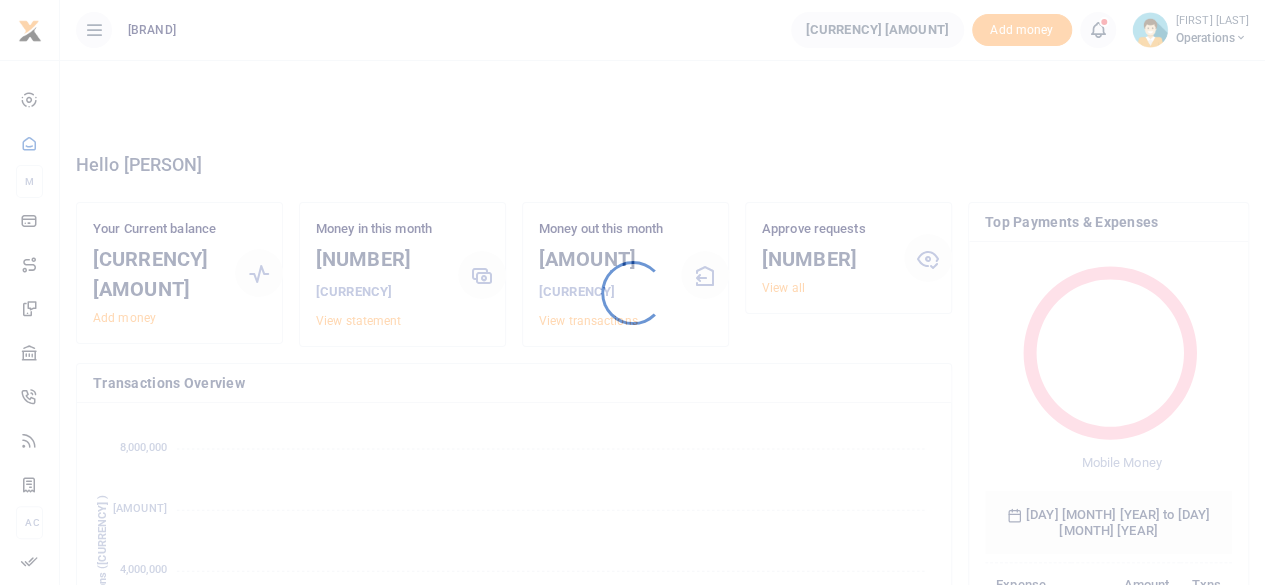 click at bounding box center [632, 292] 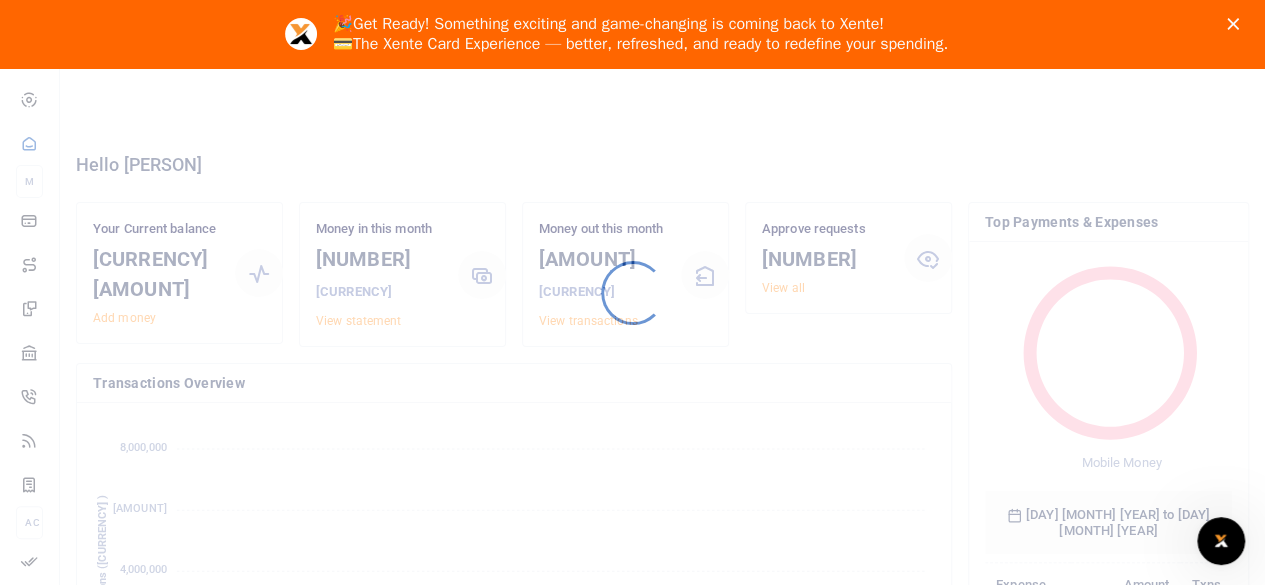 scroll, scrollTop: 0, scrollLeft: 0, axis: both 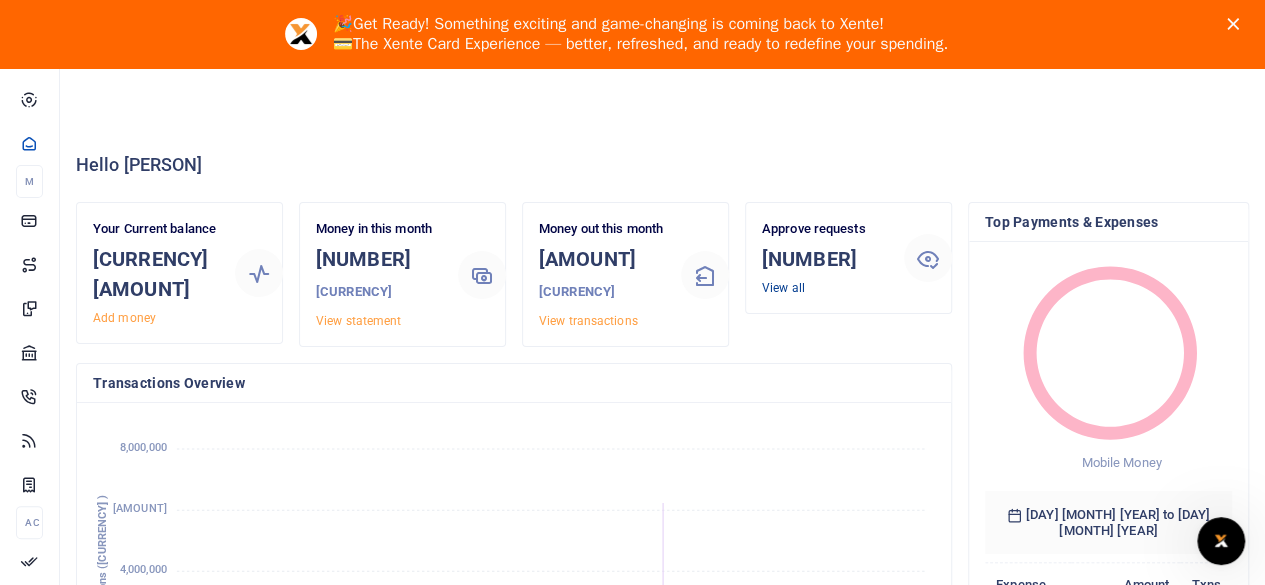 click on "View all" at bounding box center [783, 288] 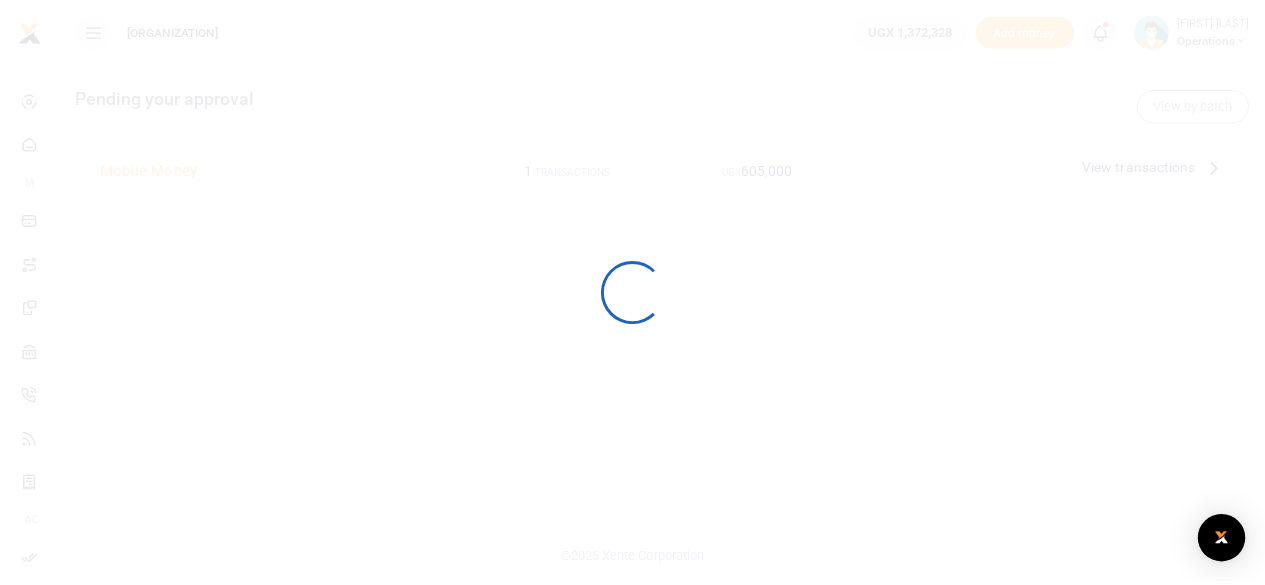 scroll, scrollTop: 0, scrollLeft: 0, axis: both 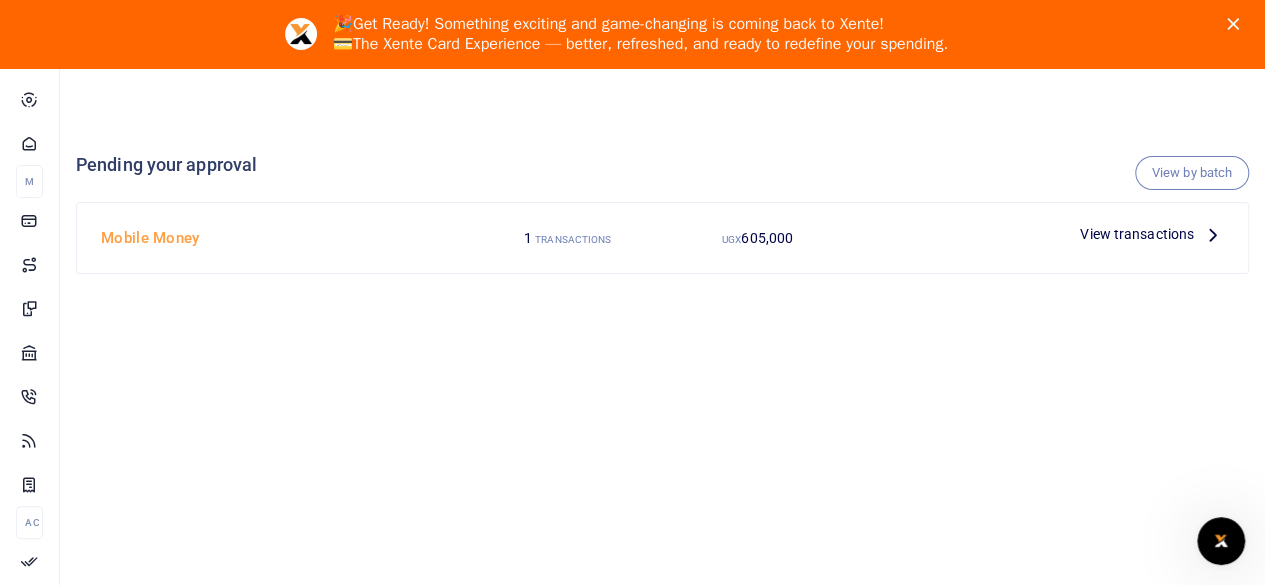 click on "View transactions" at bounding box center [1137, 234] 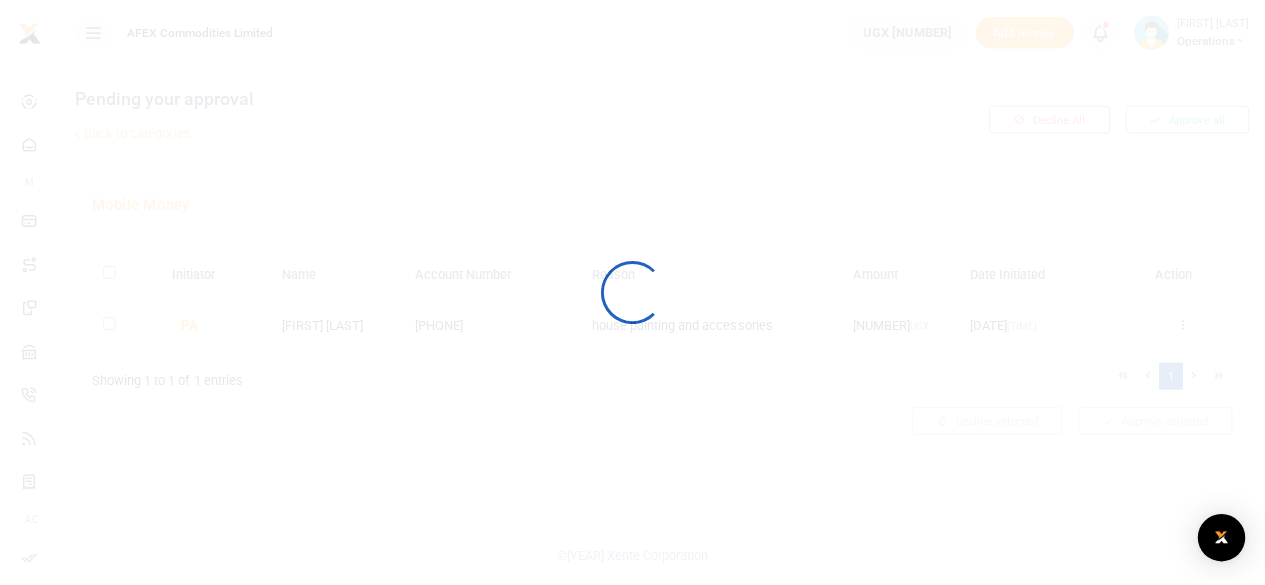 scroll, scrollTop: 0, scrollLeft: 0, axis: both 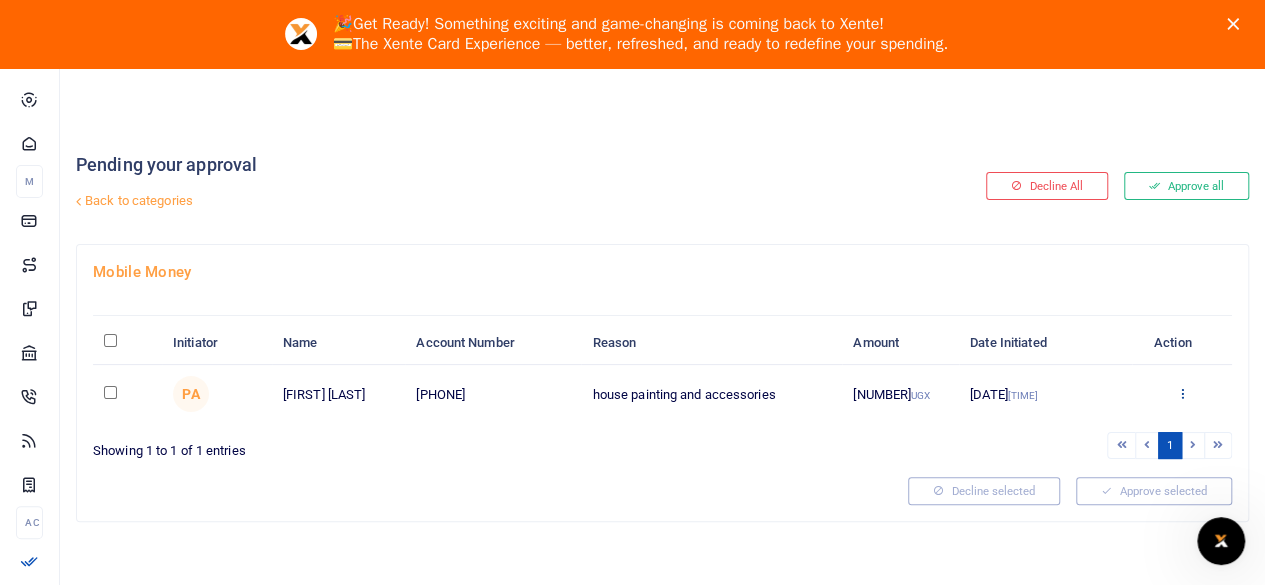 click at bounding box center (1182, 393) 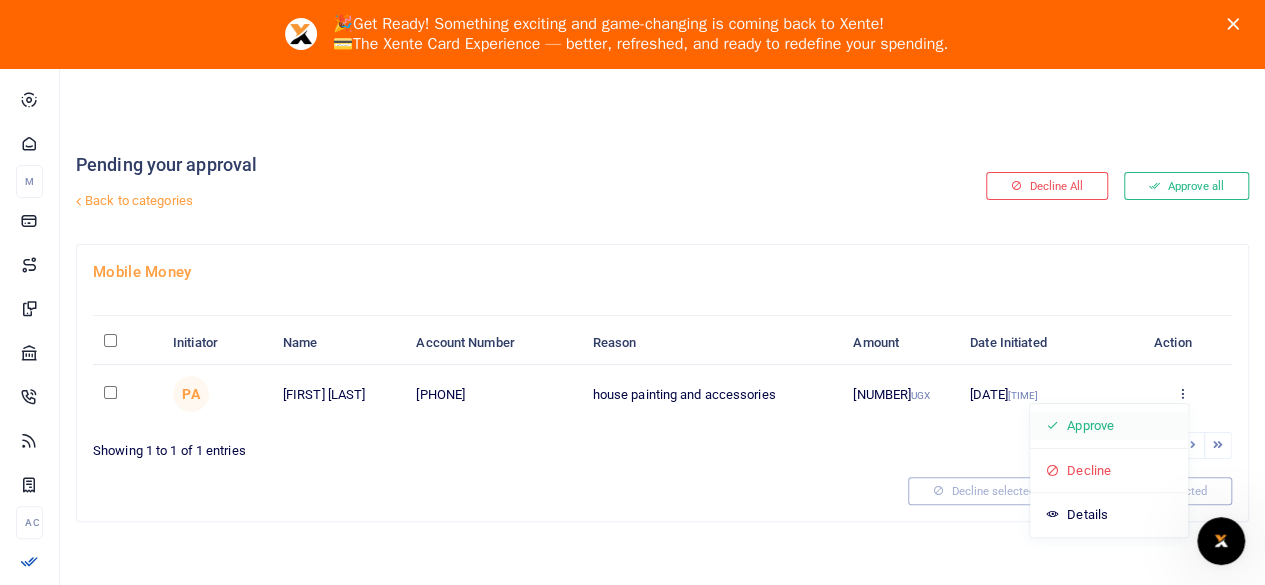 click on "Approve" at bounding box center [1109, 426] 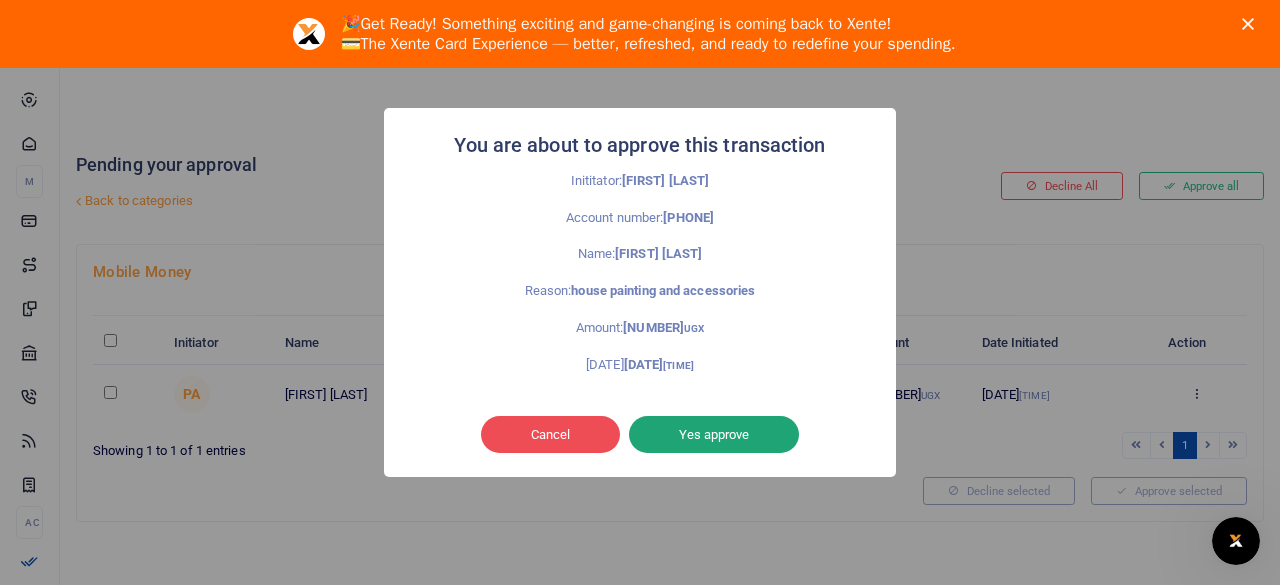 click on "Yes approve" at bounding box center (714, 435) 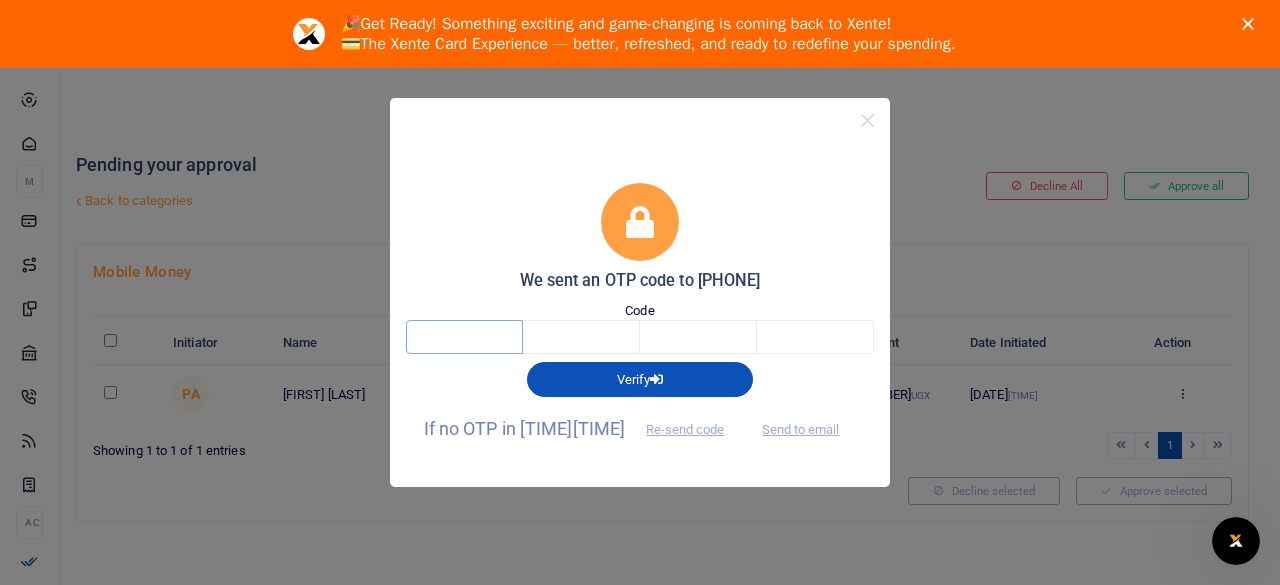 click at bounding box center [464, 337] 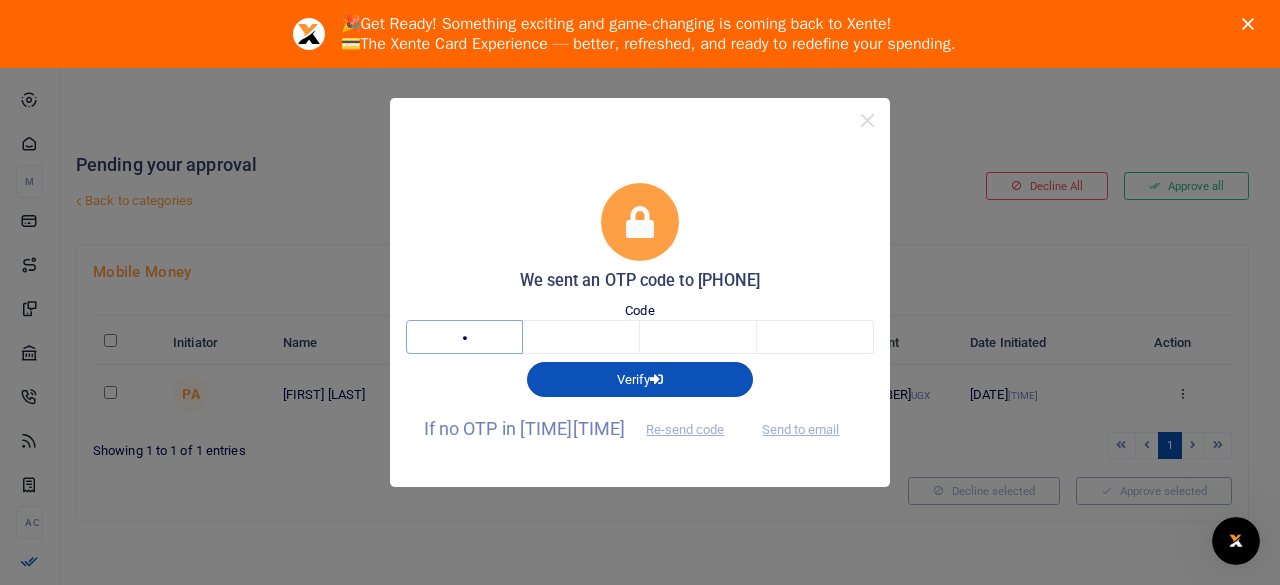 type on "4" 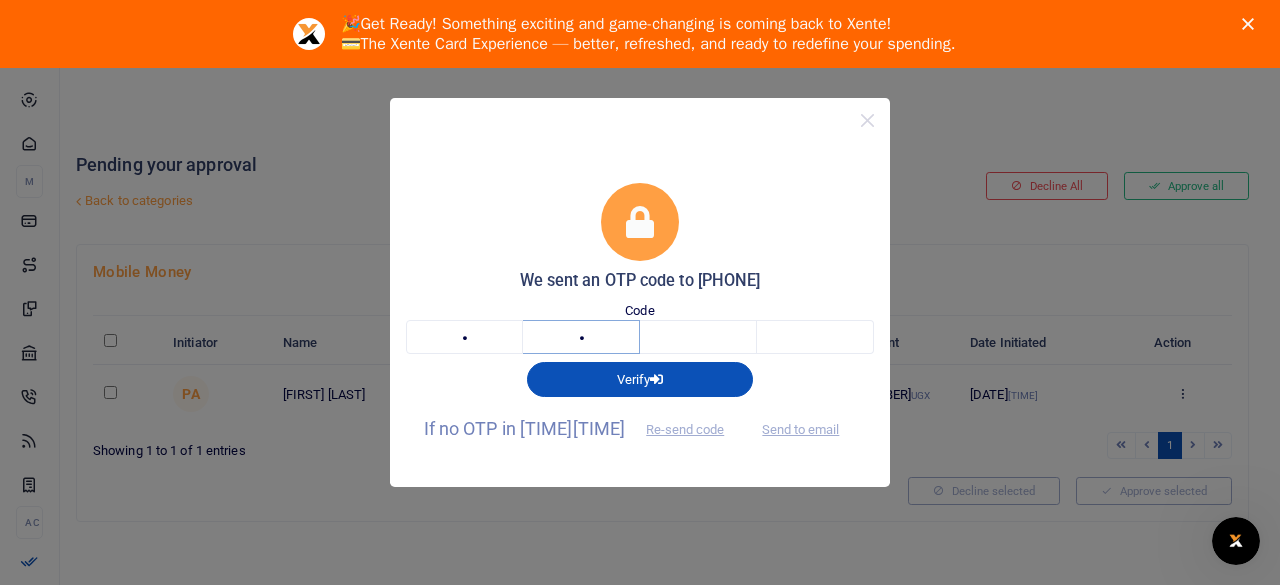 type on "[NUMBER]" 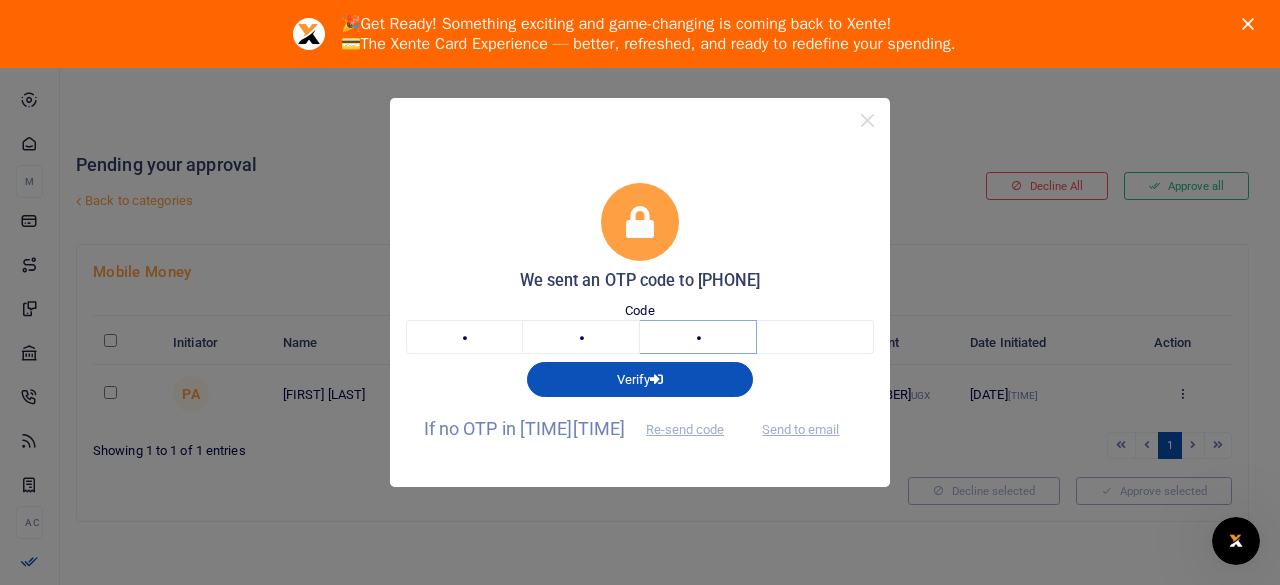 type on "8" 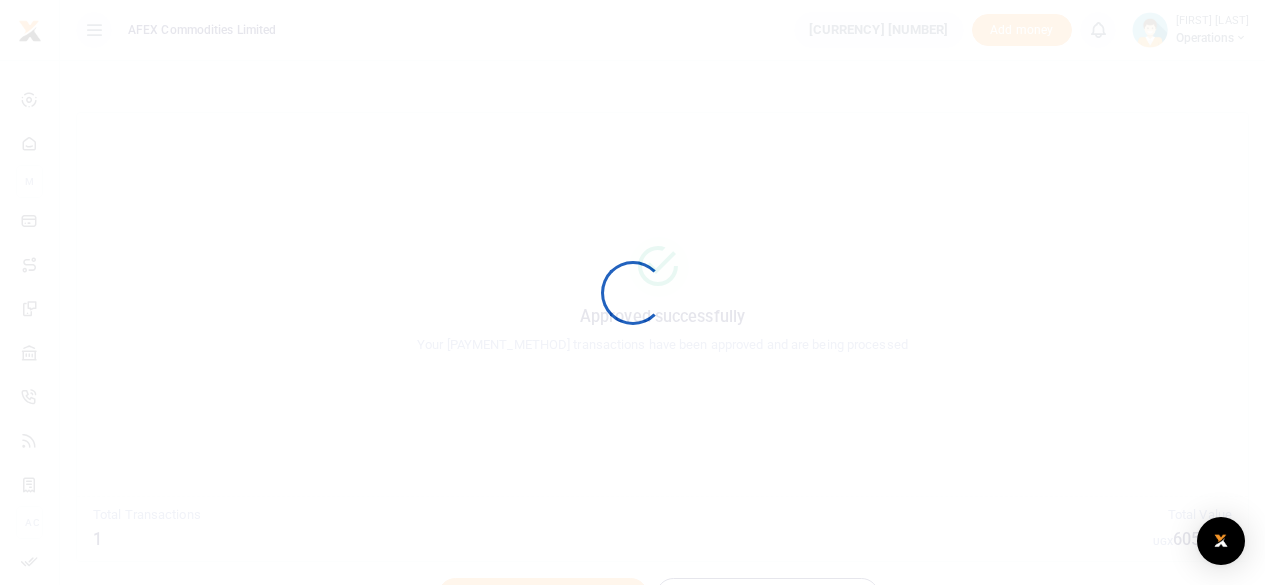 scroll, scrollTop: 0, scrollLeft: 0, axis: both 